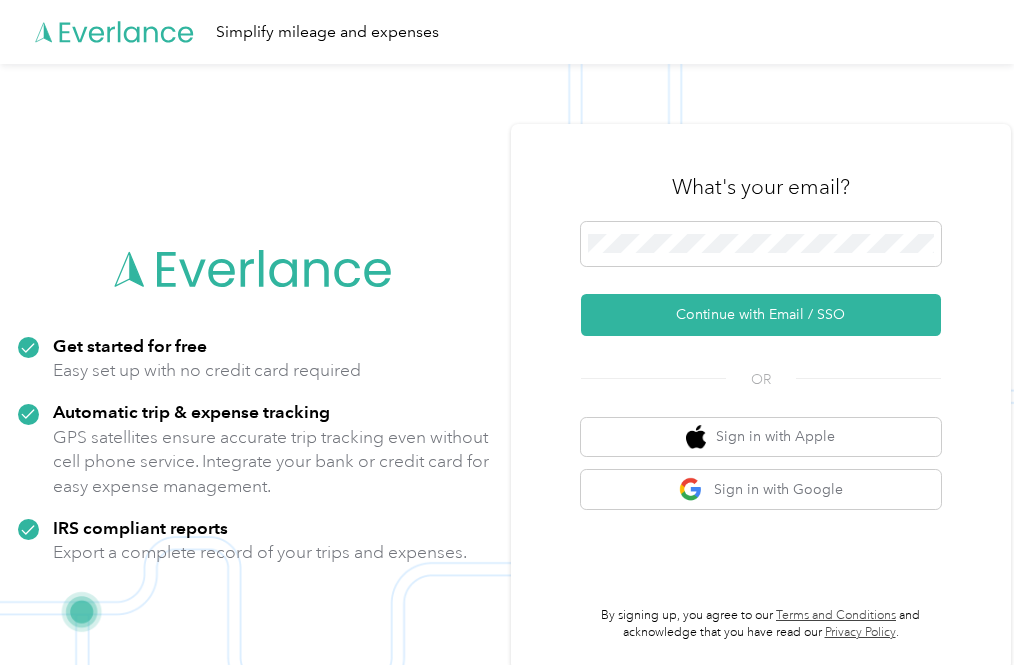 scroll, scrollTop: 0, scrollLeft: 0, axis: both 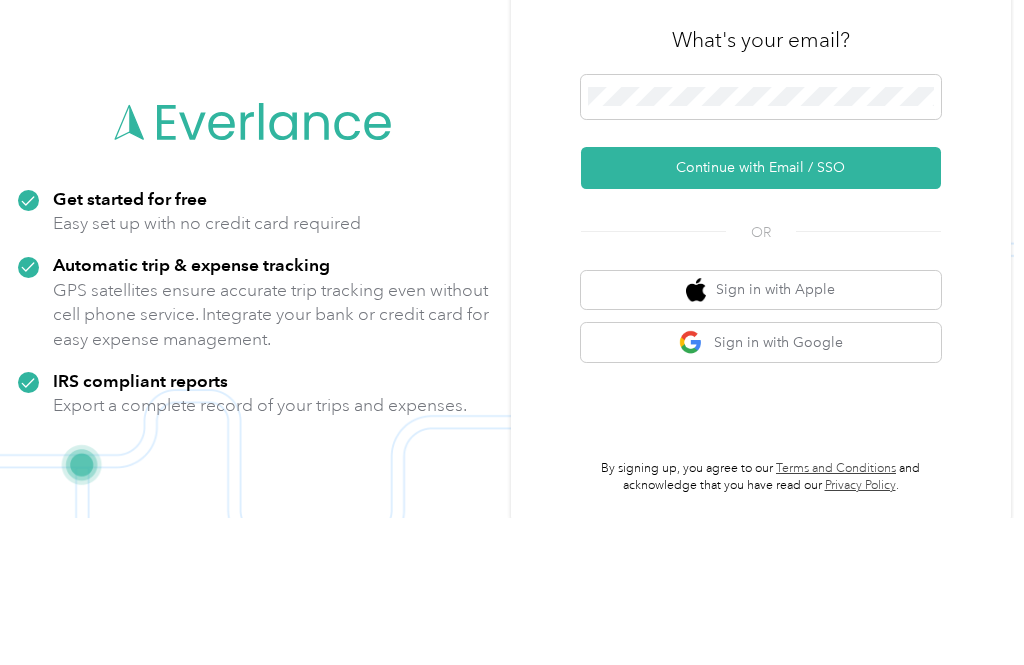 click on "Continue with Email / SSO" at bounding box center [761, 315] 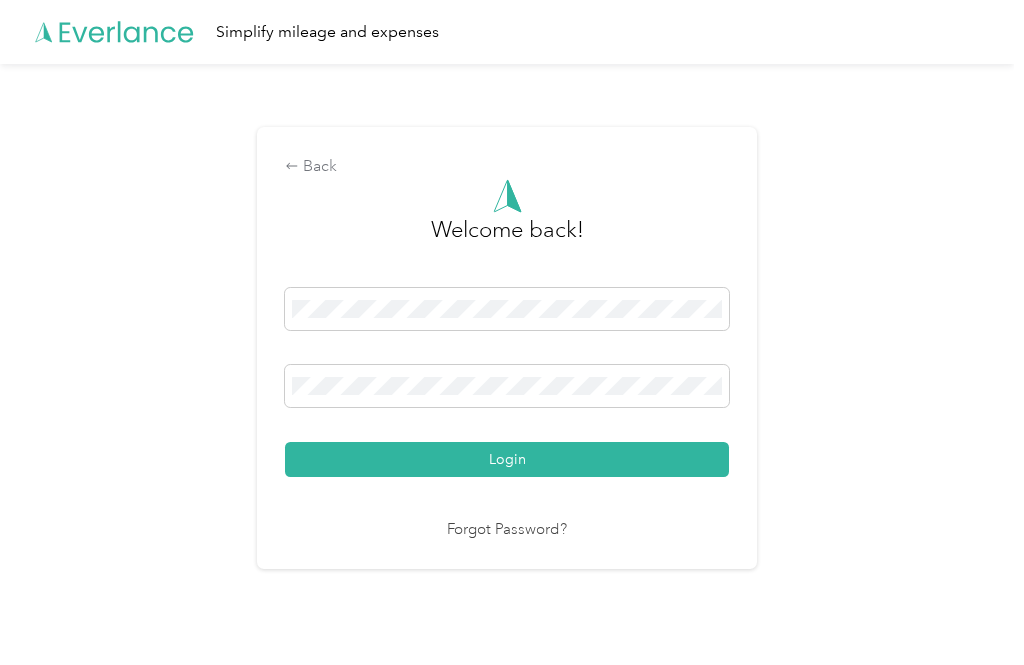 scroll, scrollTop: 41, scrollLeft: 0, axis: vertical 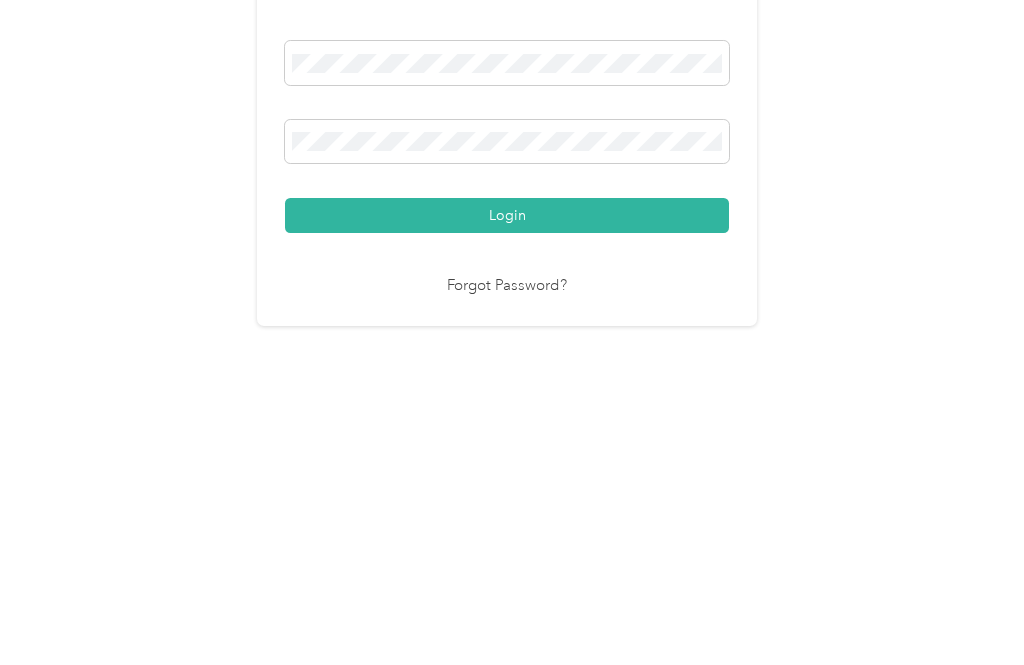click on "Login" at bounding box center [507, 460] 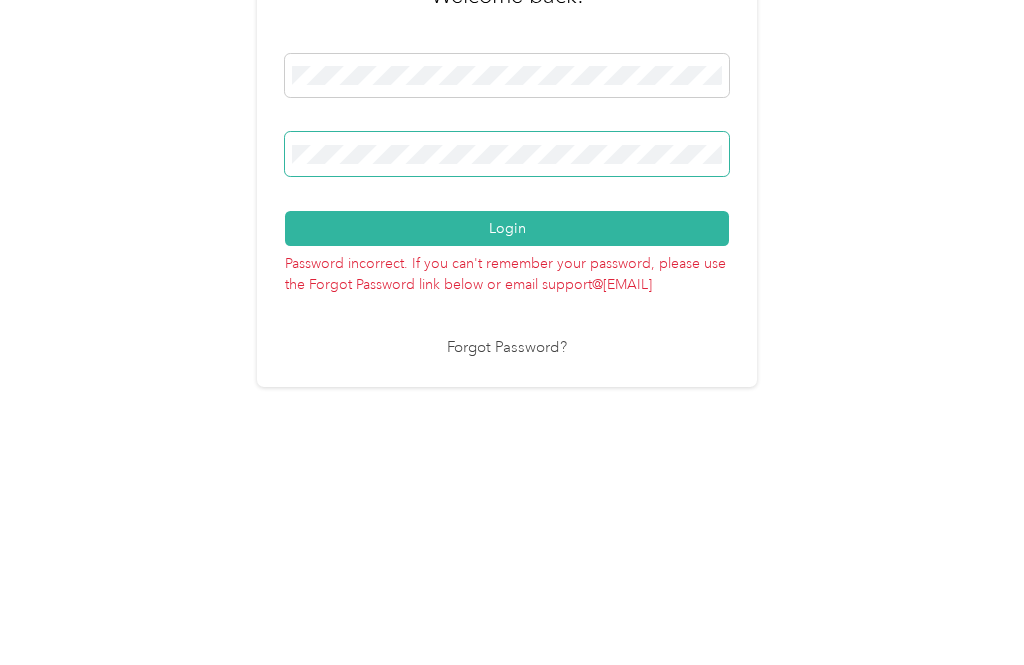click on "Login" at bounding box center (507, 436) 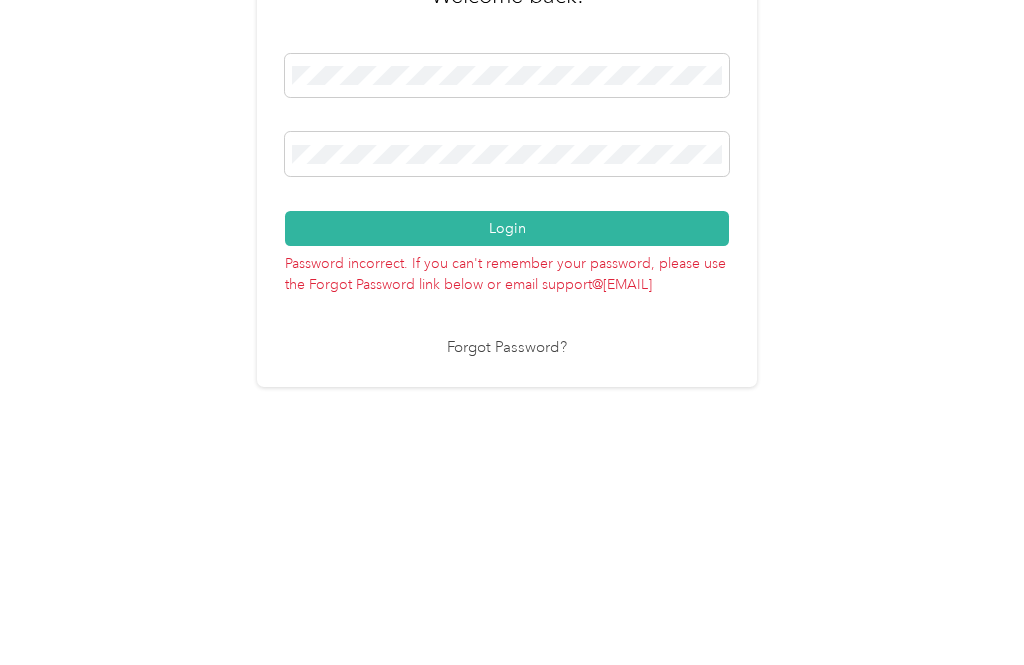 click on "Login" at bounding box center [507, 436] 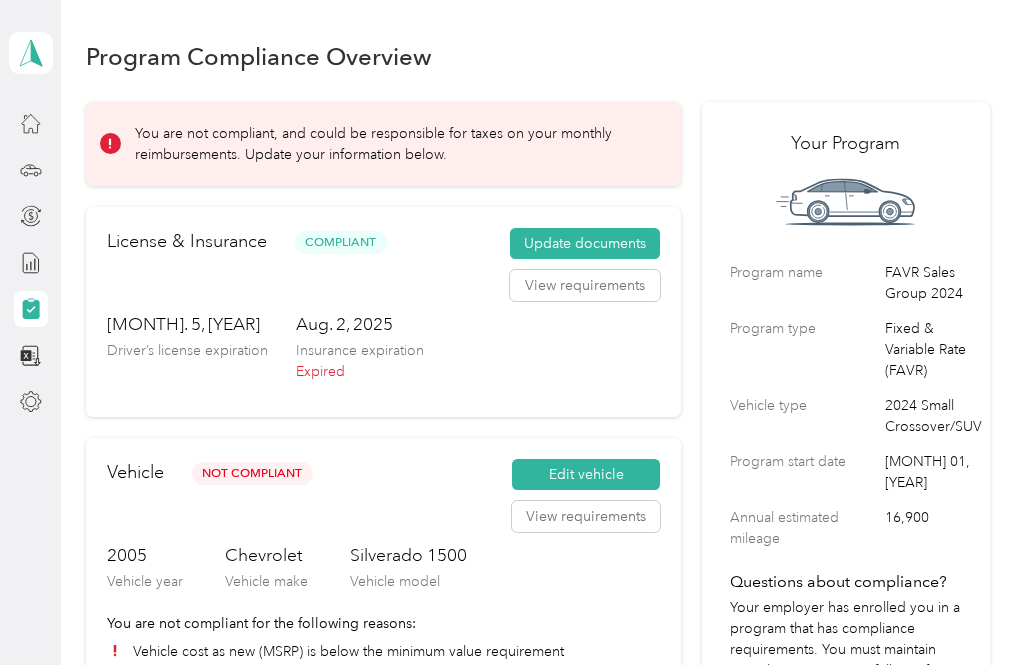 scroll, scrollTop: 0, scrollLeft: 0, axis: both 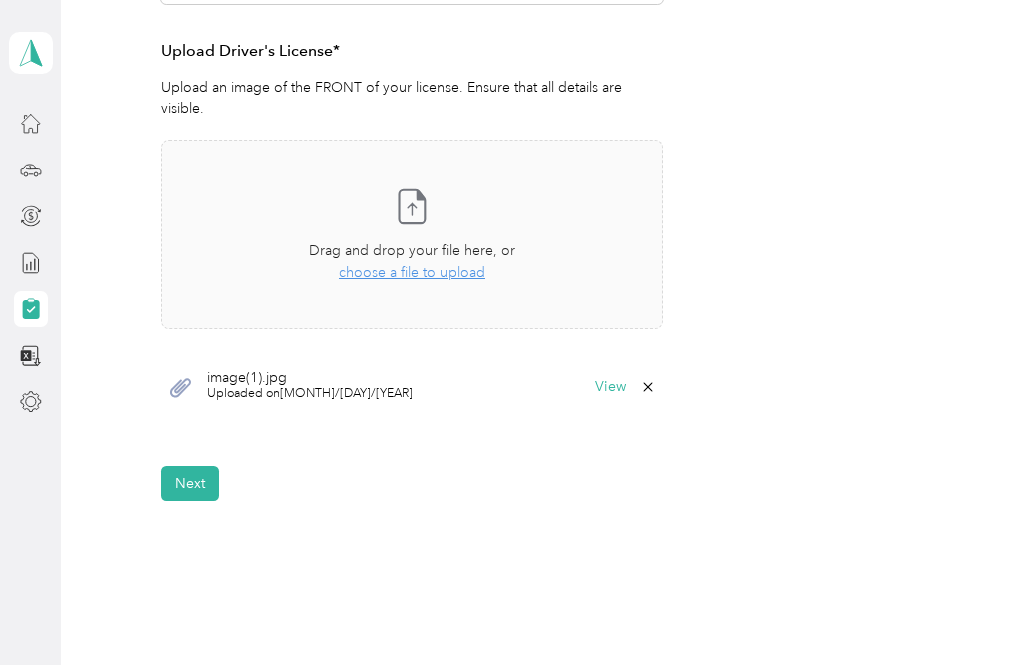 click on "Next" at bounding box center (190, 483) 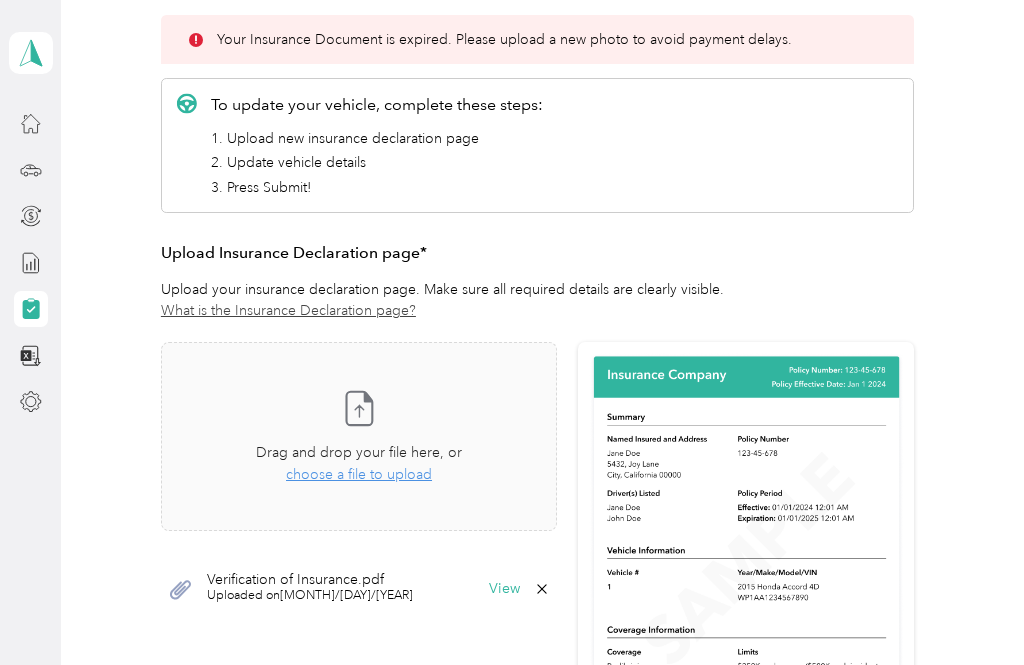 scroll, scrollTop: 291, scrollLeft: 0, axis: vertical 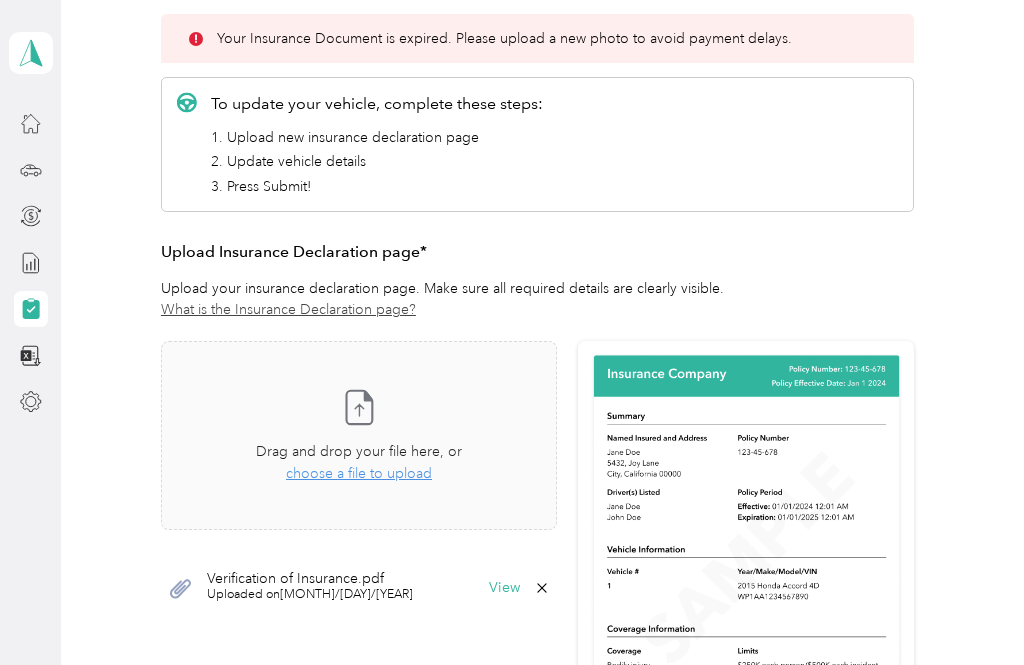 click on "choose a file to upload" at bounding box center (359, 473) 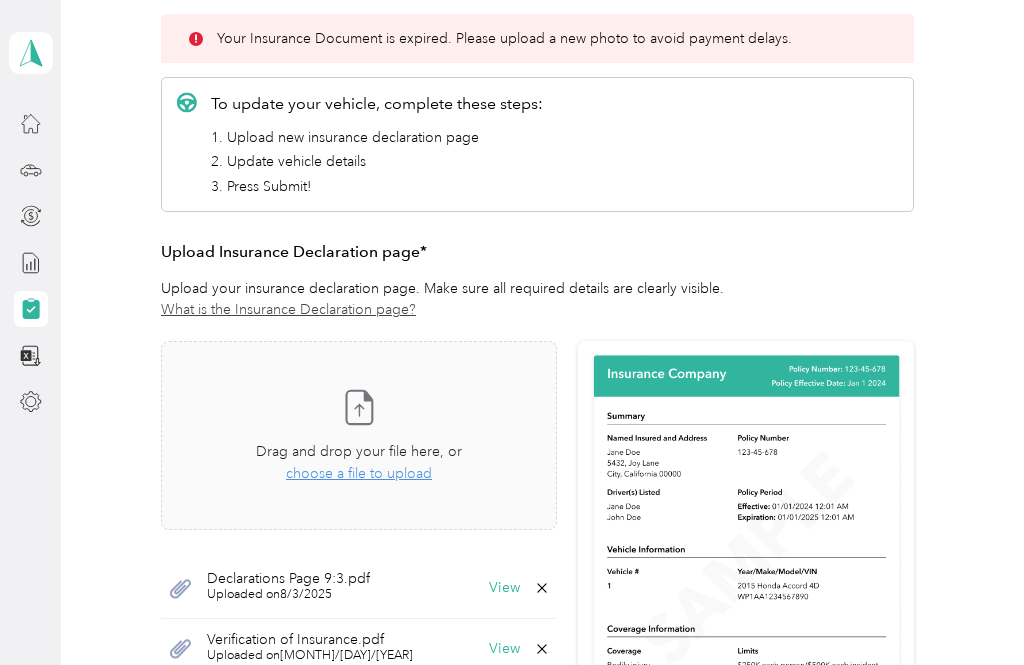 click 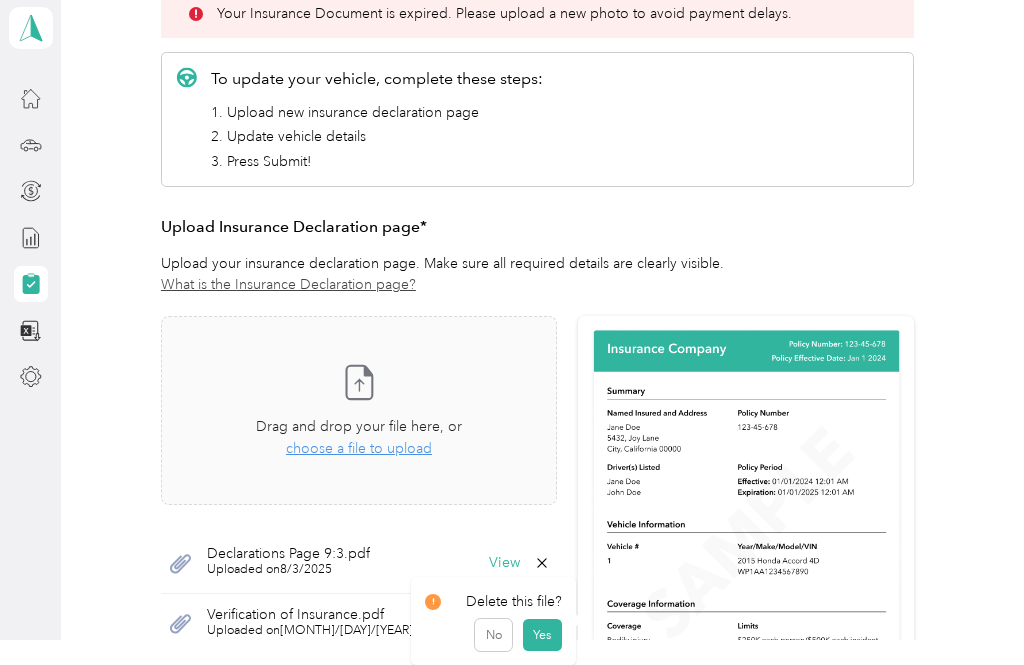 click on "Yes" at bounding box center [542, 635] 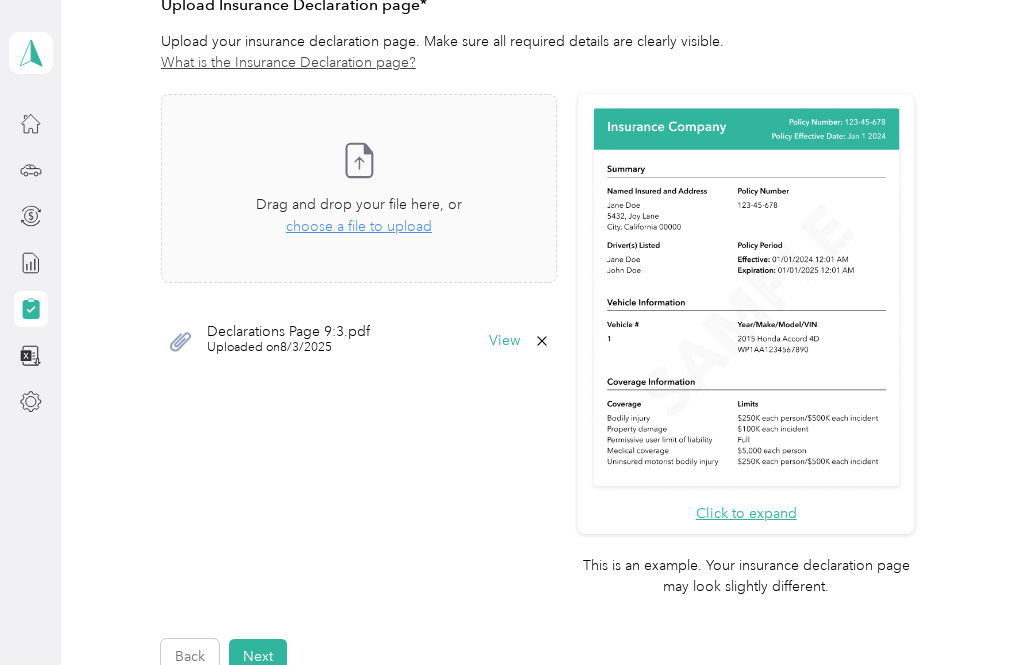 scroll, scrollTop: 539, scrollLeft: 0, axis: vertical 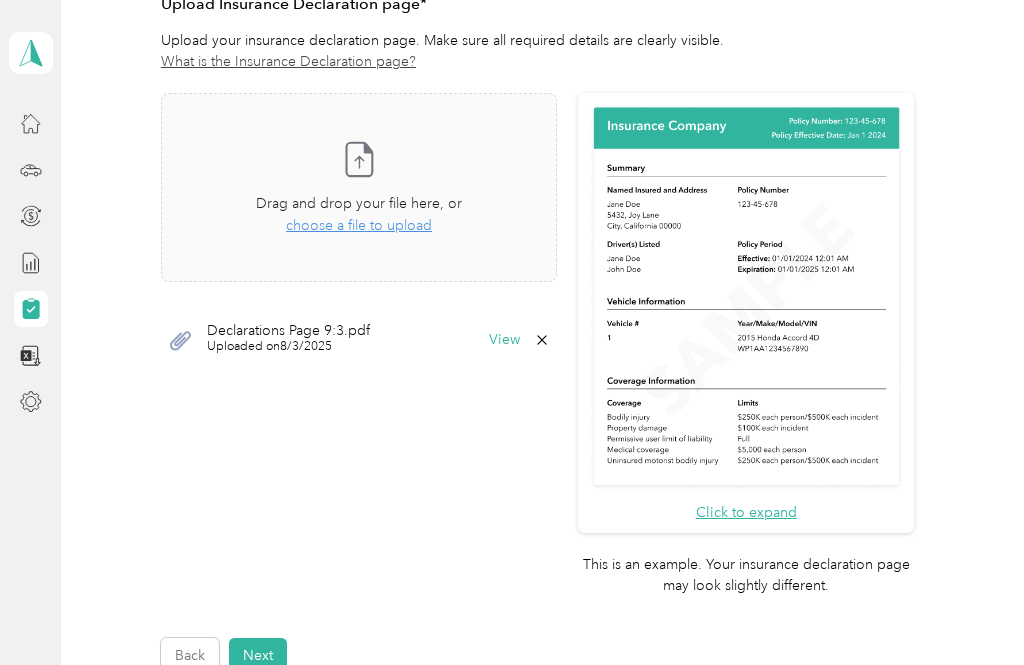 click on "Next" at bounding box center [258, 655] 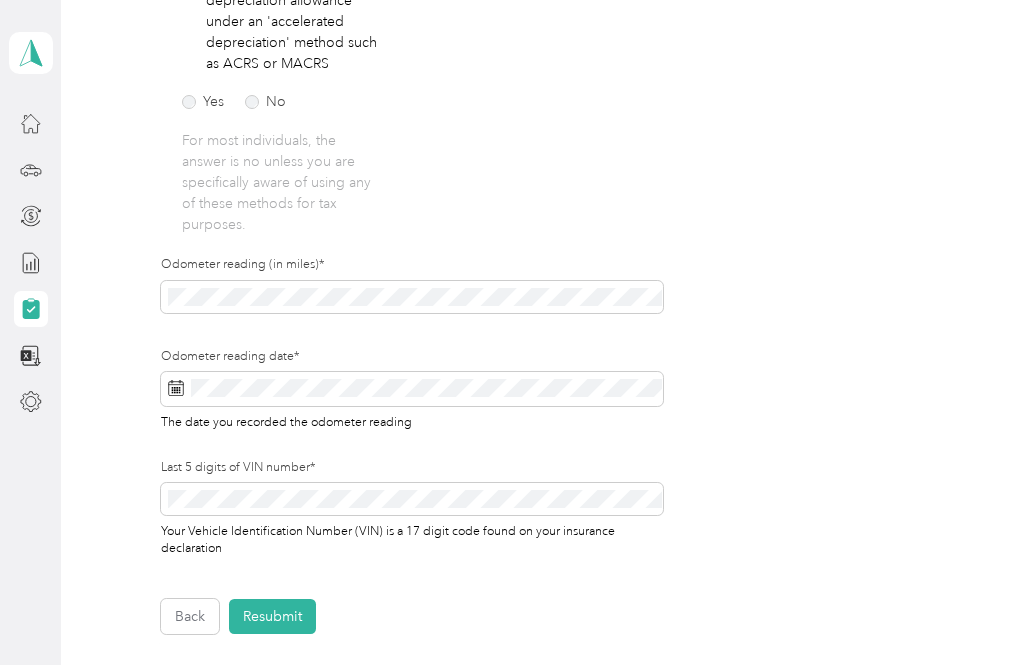 scroll, scrollTop: 27, scrollLeft: 0, axis: vertical 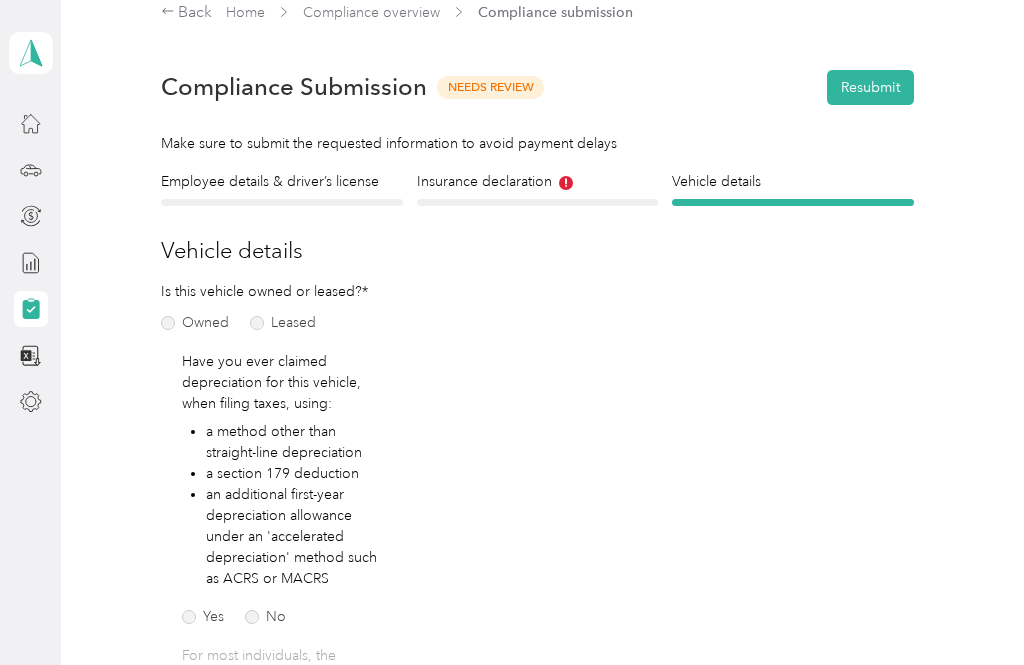 click on "Resubmit" at bounding box center (870, 87) 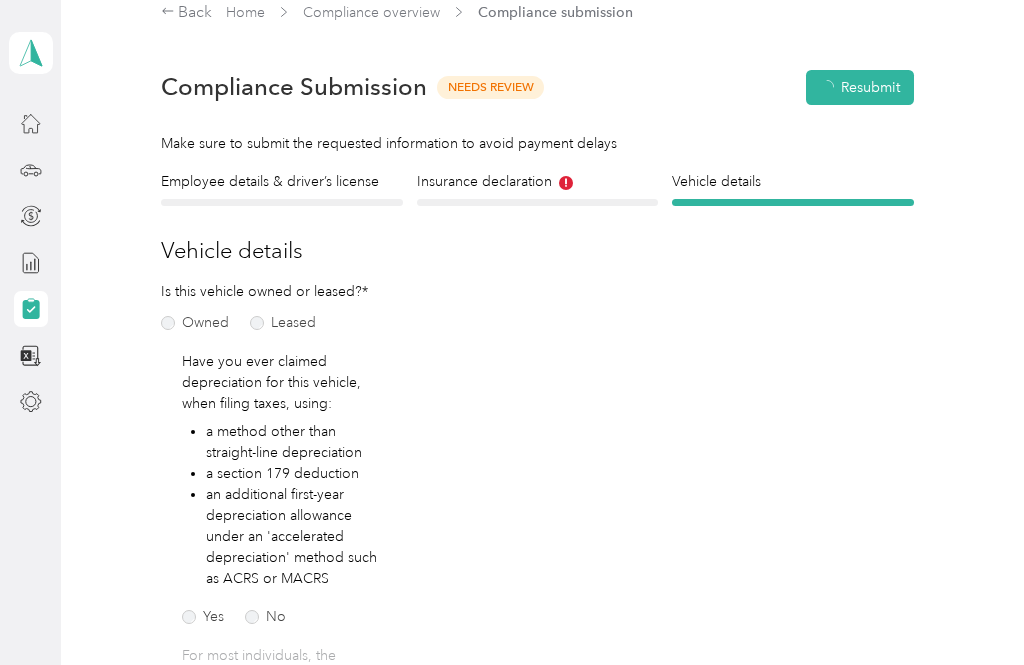scroll, scrollTop: 25, scrollLeft: 0, axis: vertical 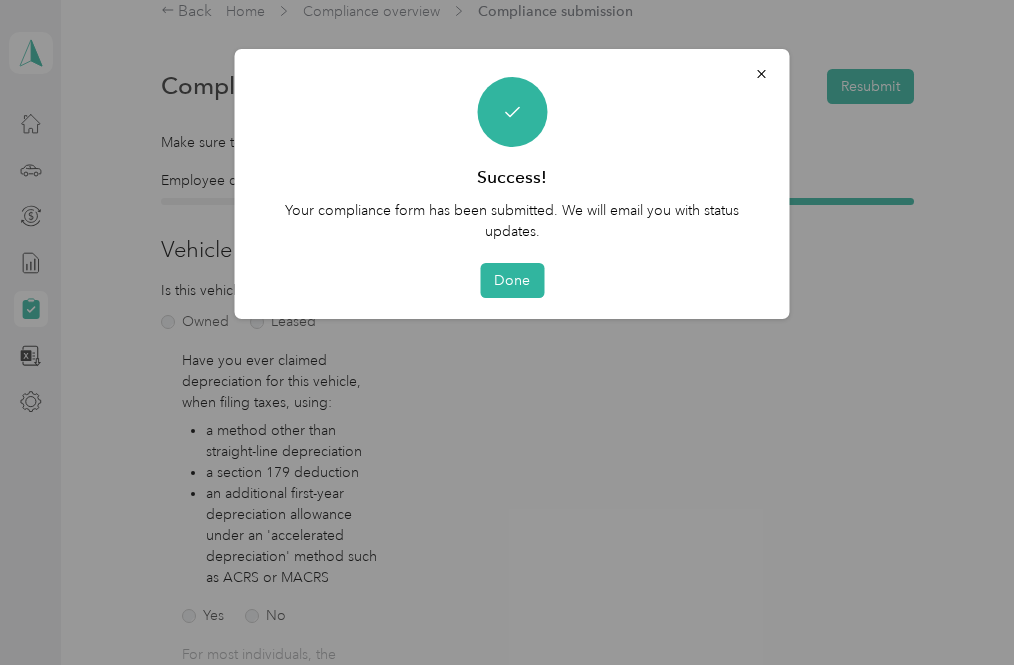 click on "Done" at bounding box center [512, 280] 